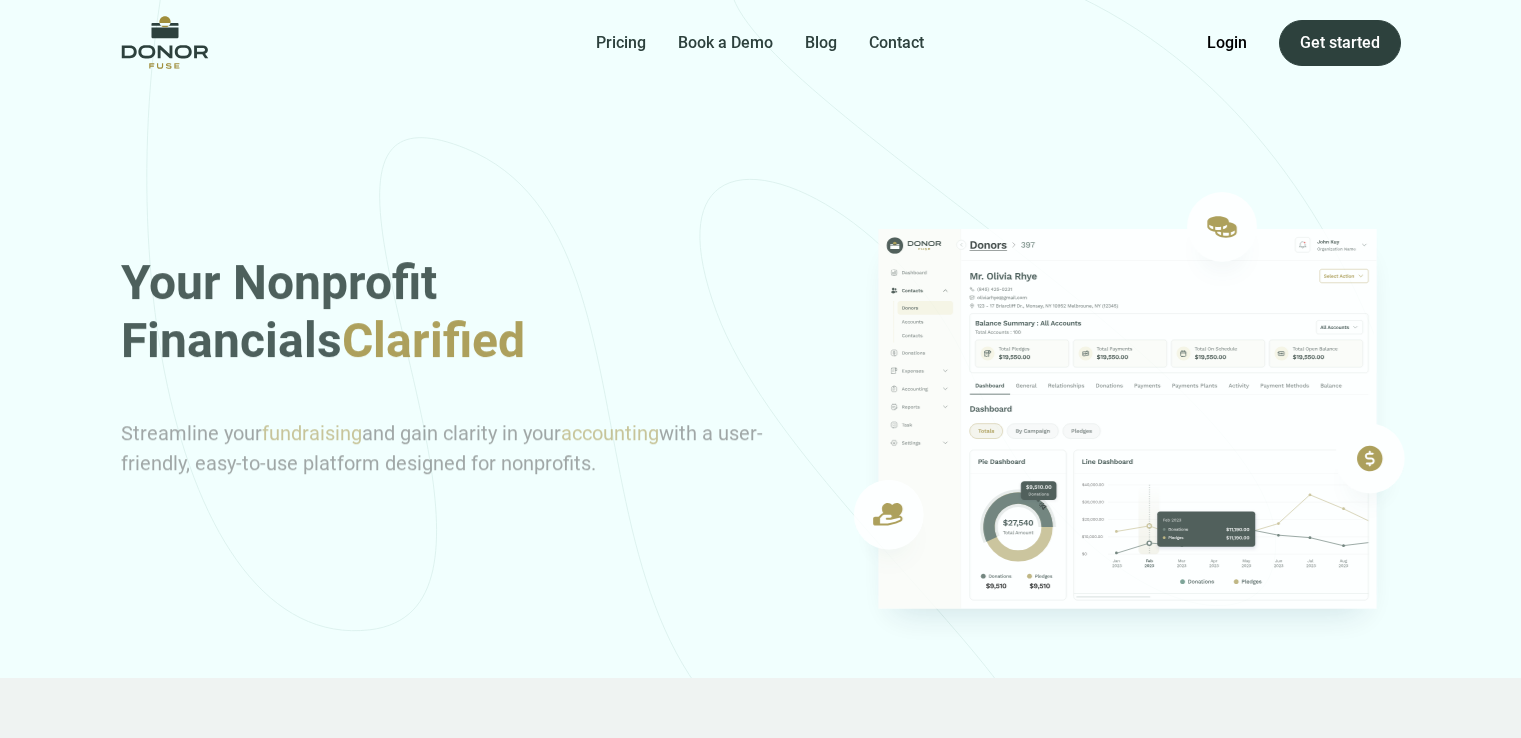 scroll, scrollTop: 0, scrollLeft: 0, axis: both 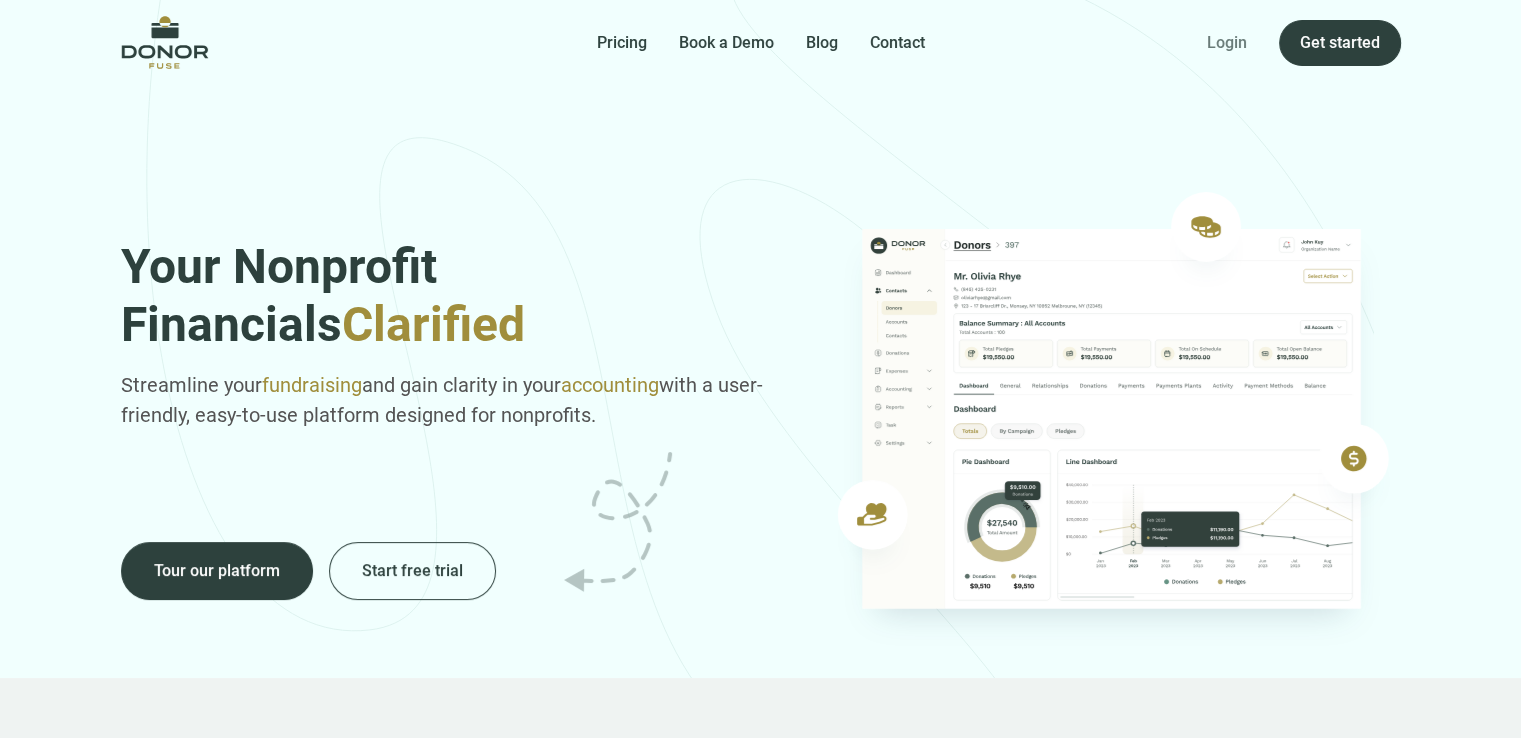 click on "Login" at bounding box center [1227, 43] 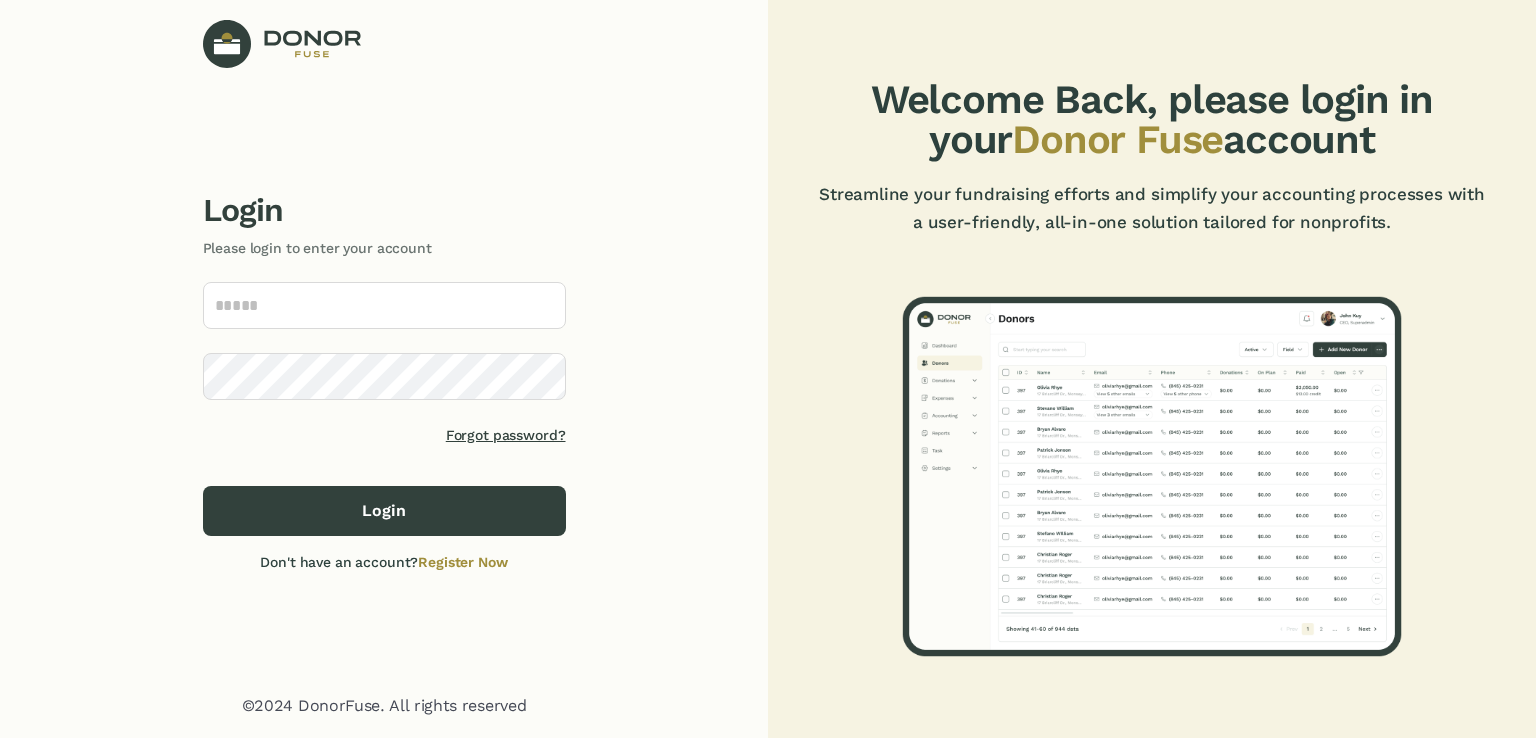 scroll, scrollTop: 0, scrollLeft: 0, axis: both 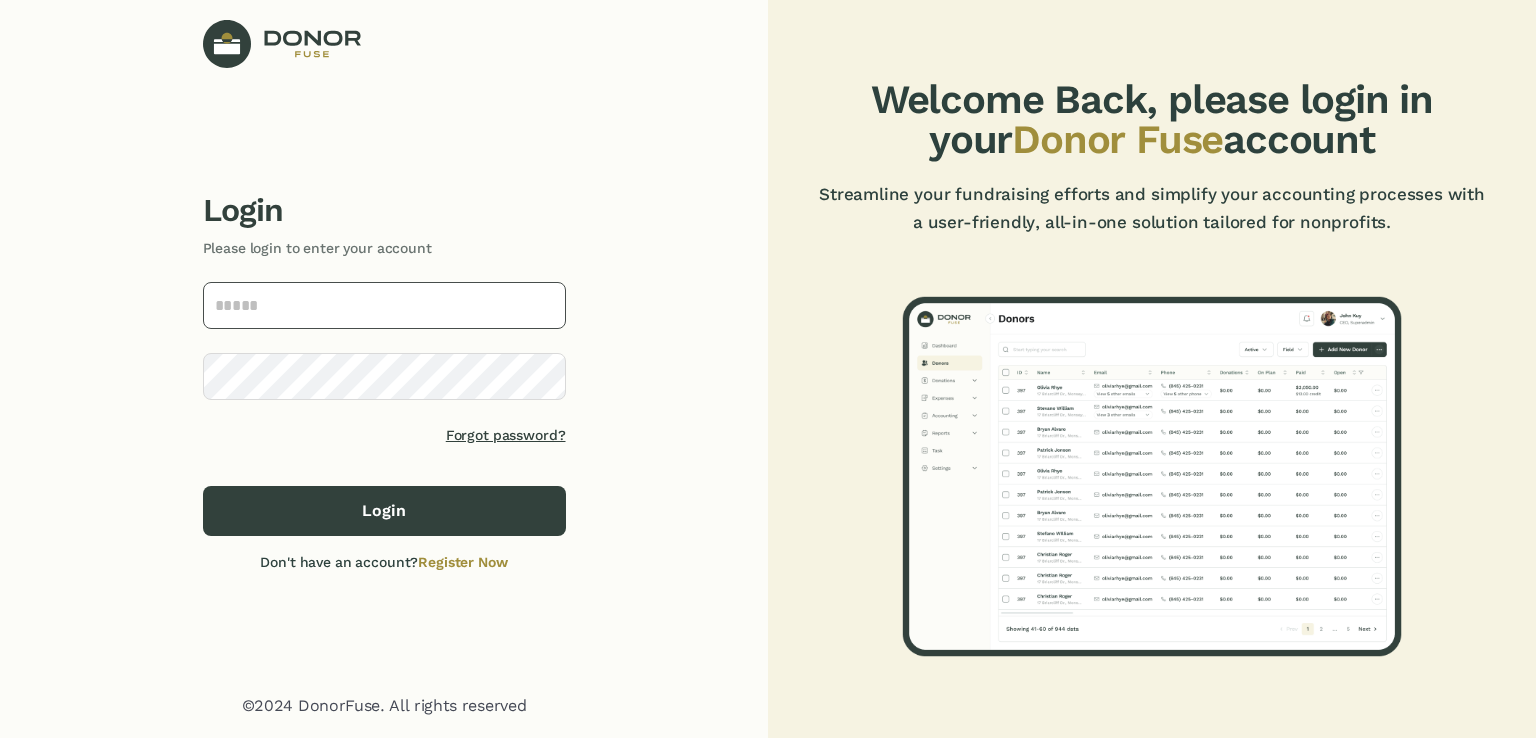 type on "**********" 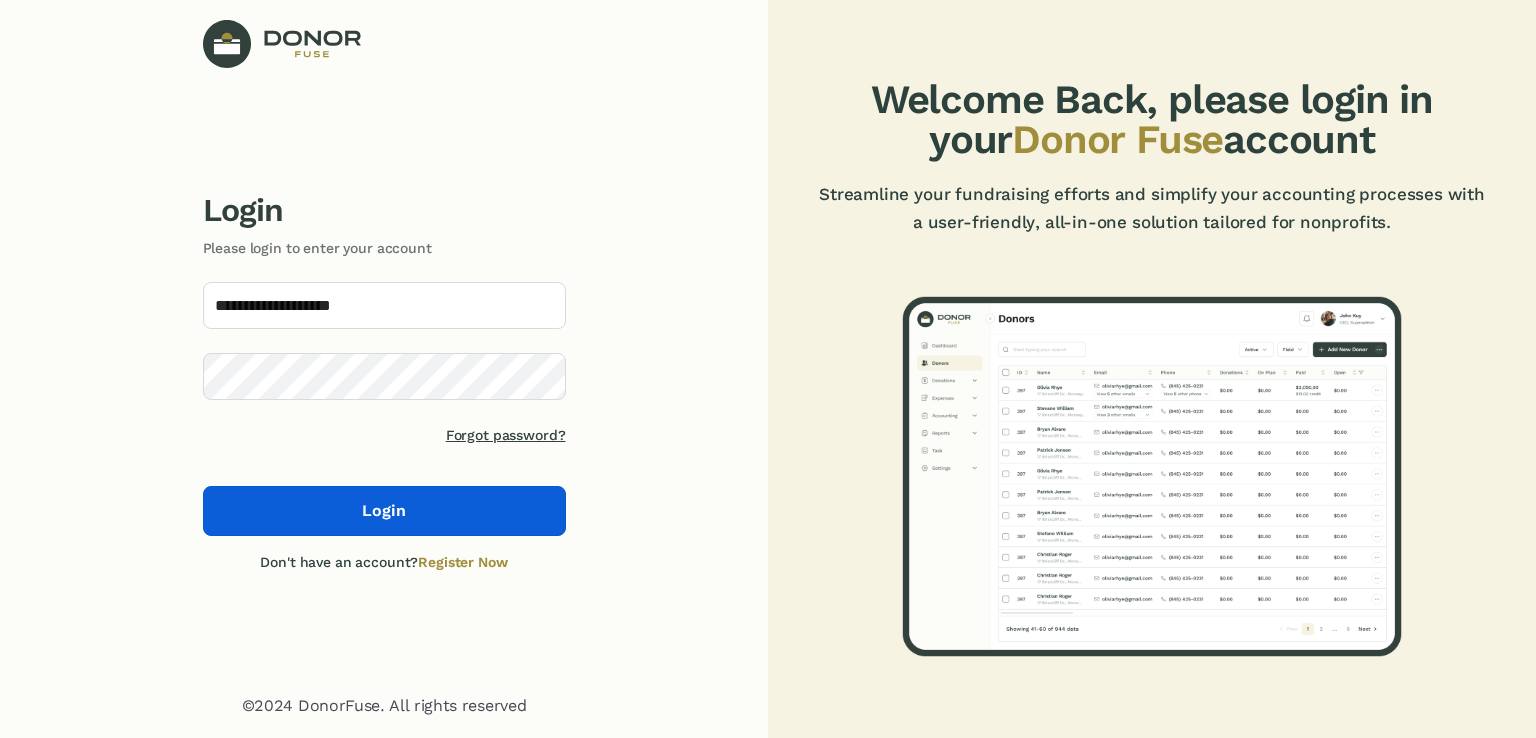 click on "Login" at bounding box center [384, 511] 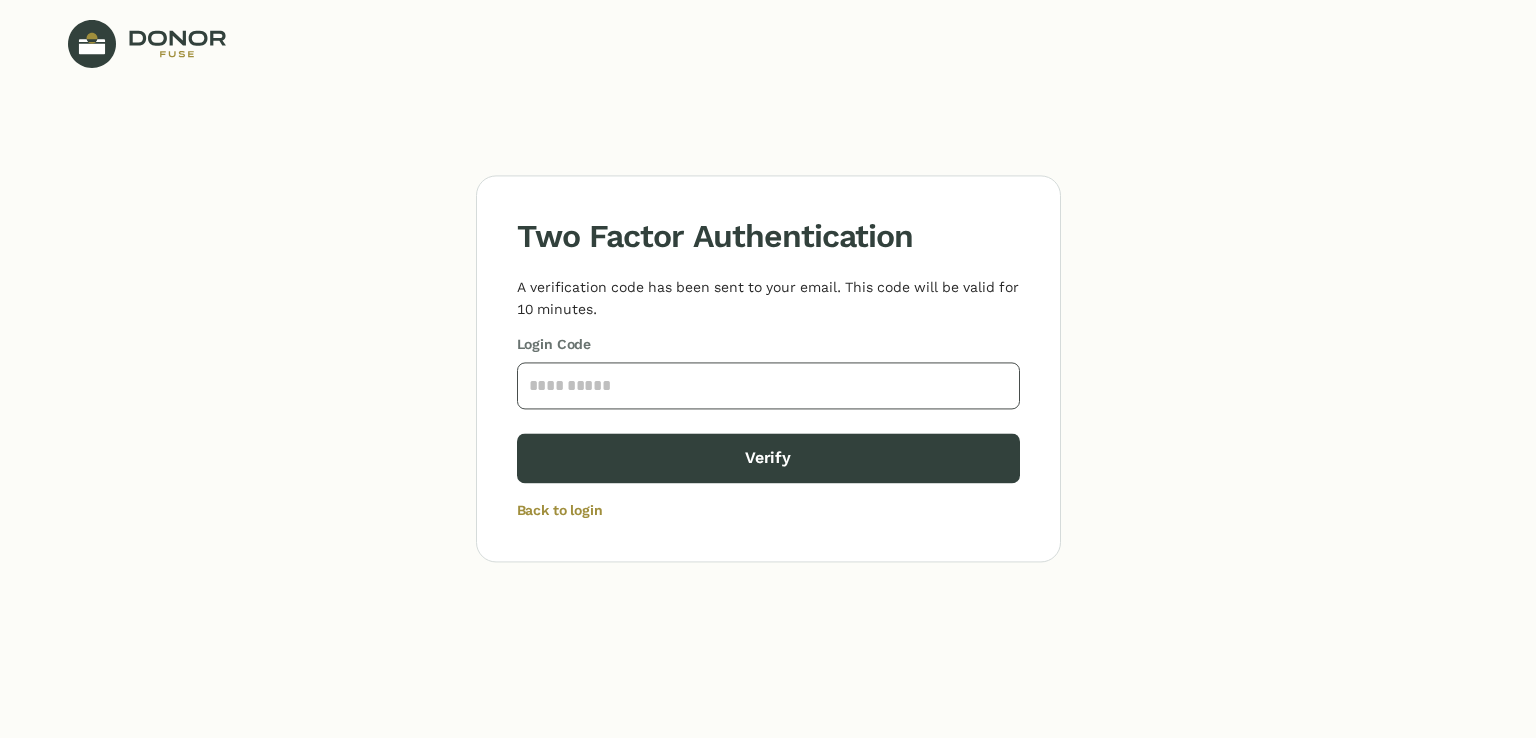 click at bounding box center [768, 385] 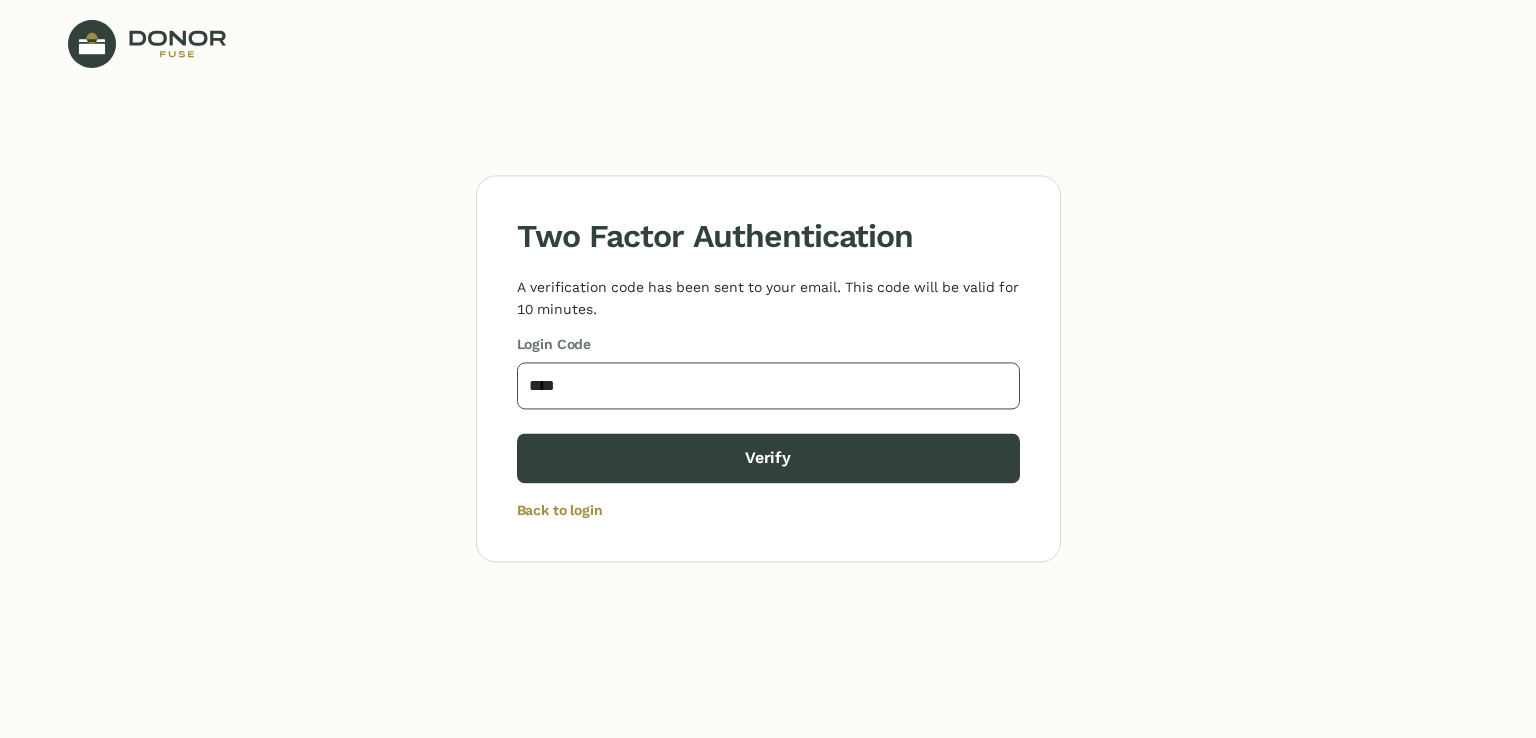 type on "****" 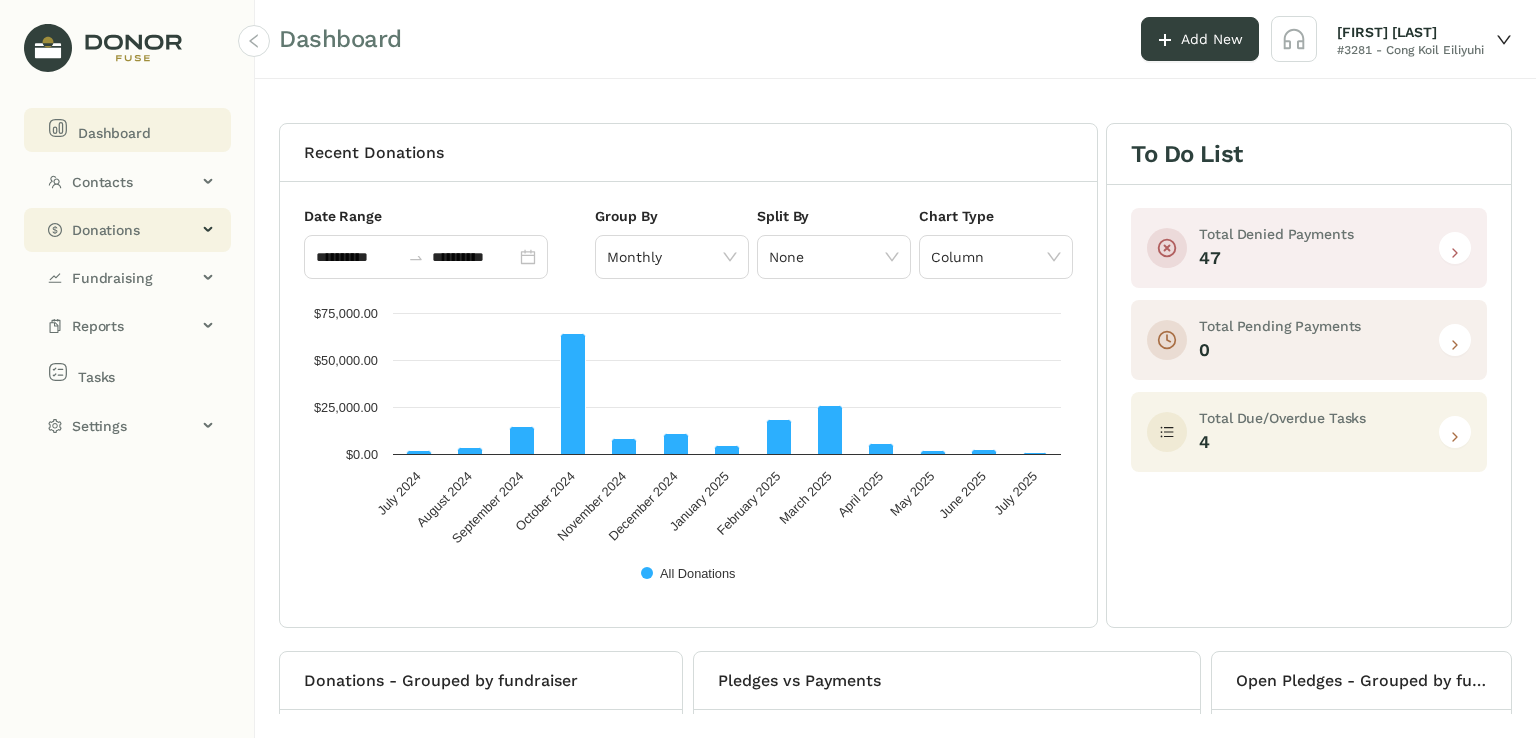 click on "Donations" at bounding box center [134, 230] 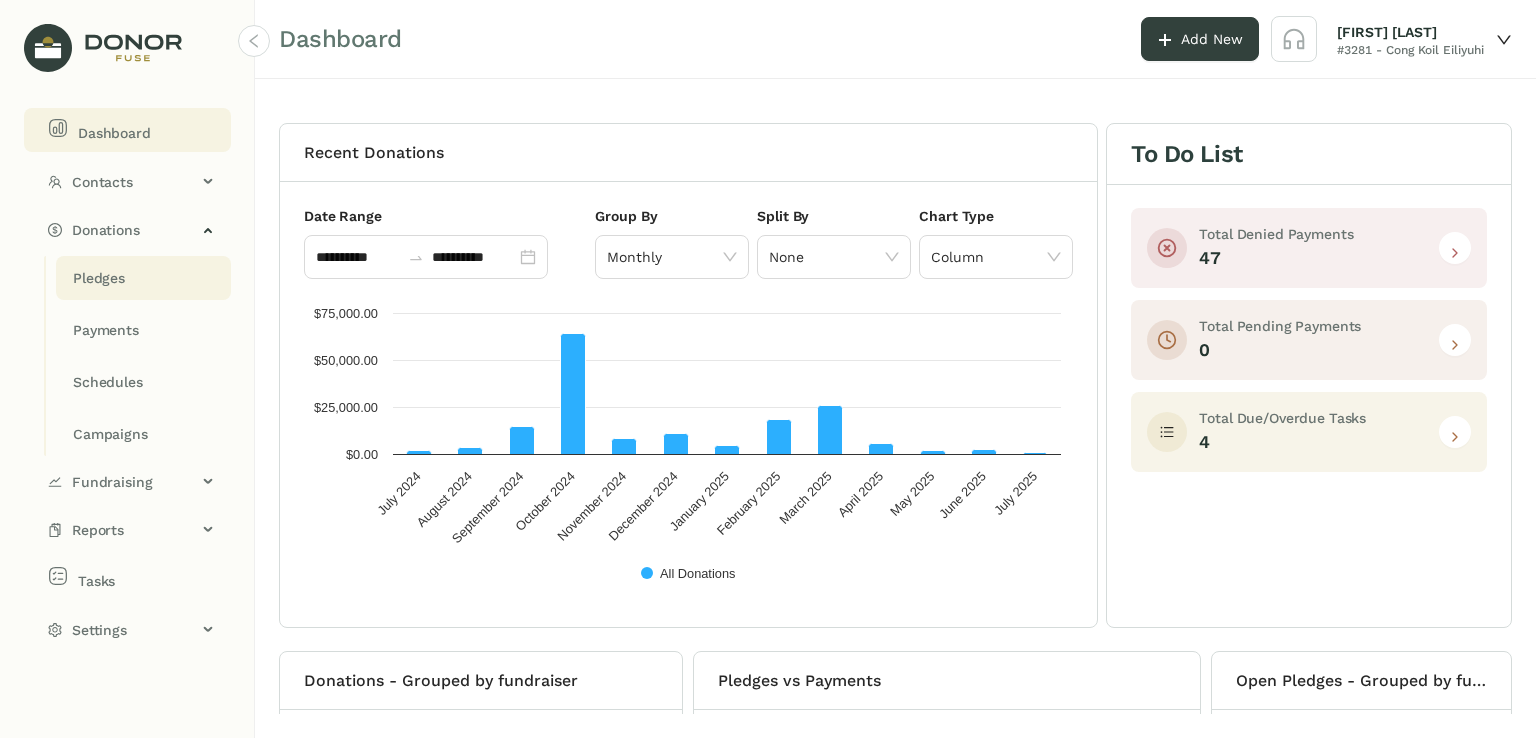 click on "Pledges" at bounding box center (99, 278) 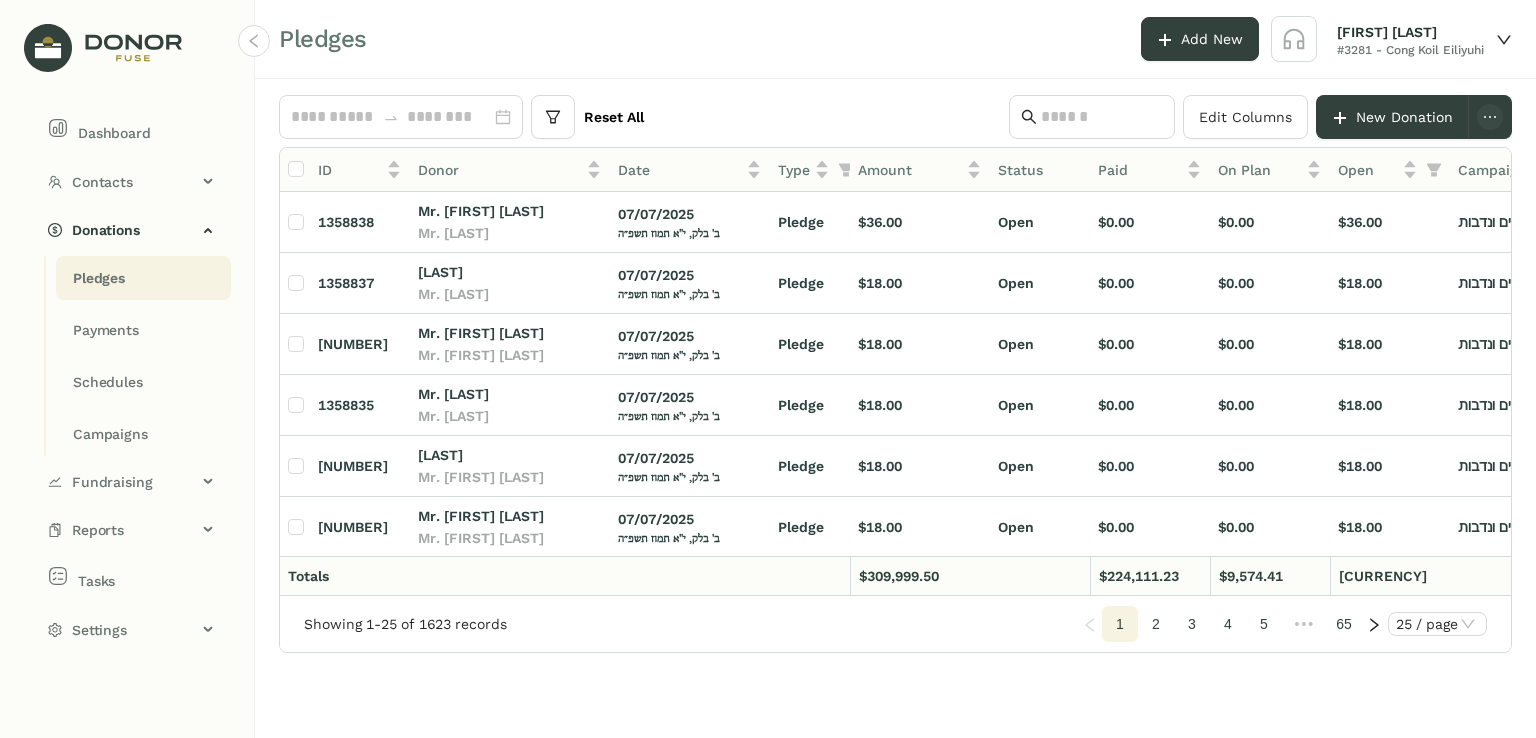 click on "Pledges Payments Schedules Campaigns" at bounding box center (137, 356) 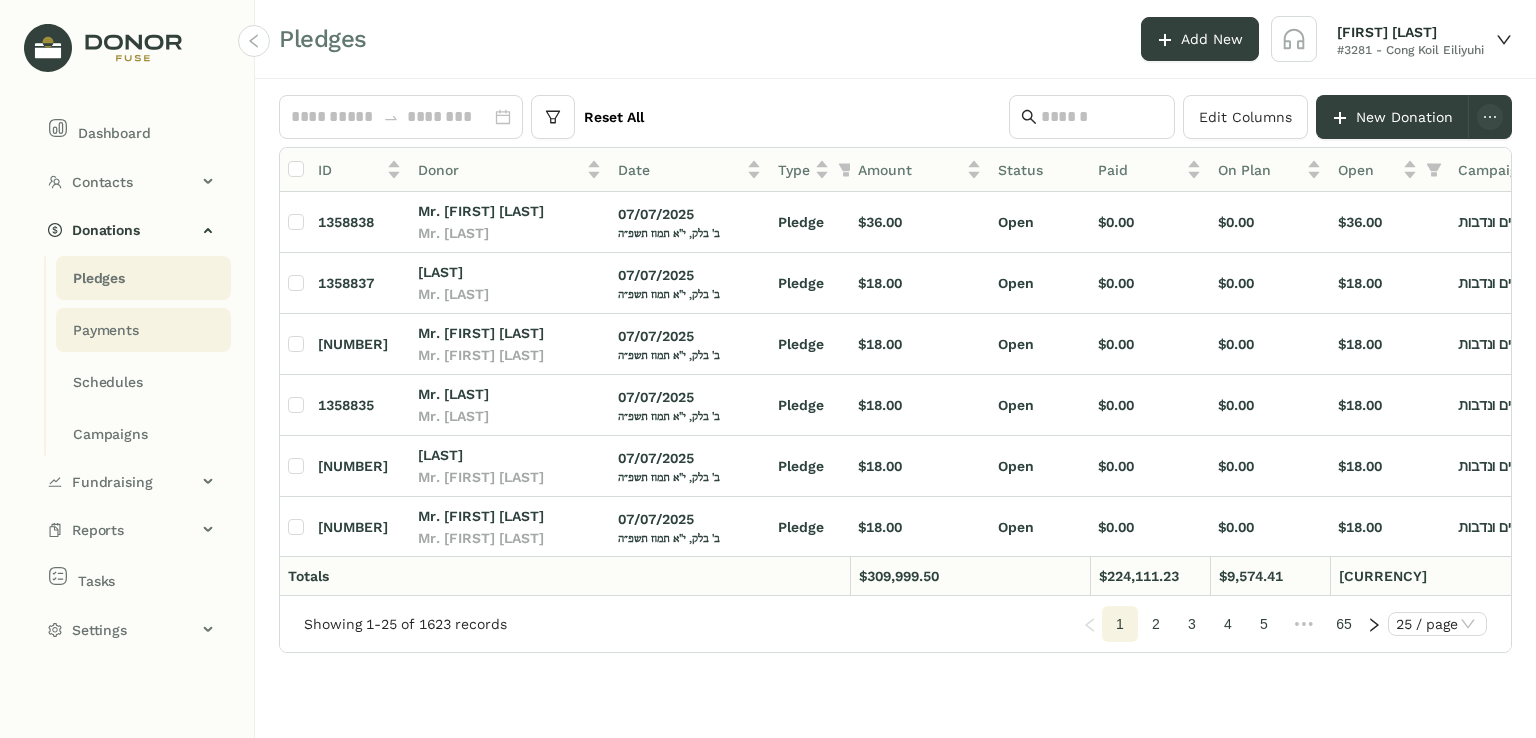click on "Payments" at bounding box center (99, 278) 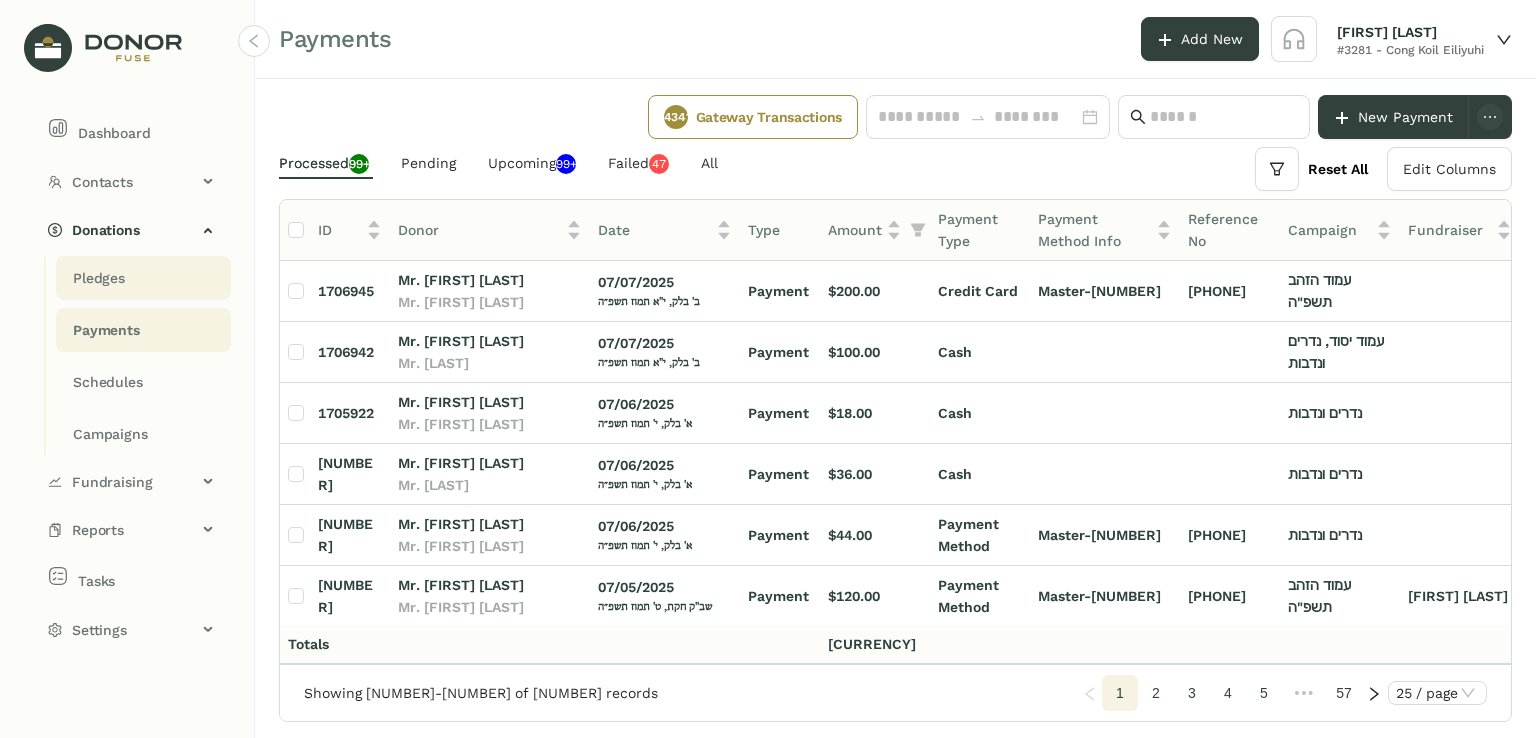 click on "Pledges" at bounding box center [99, 278] 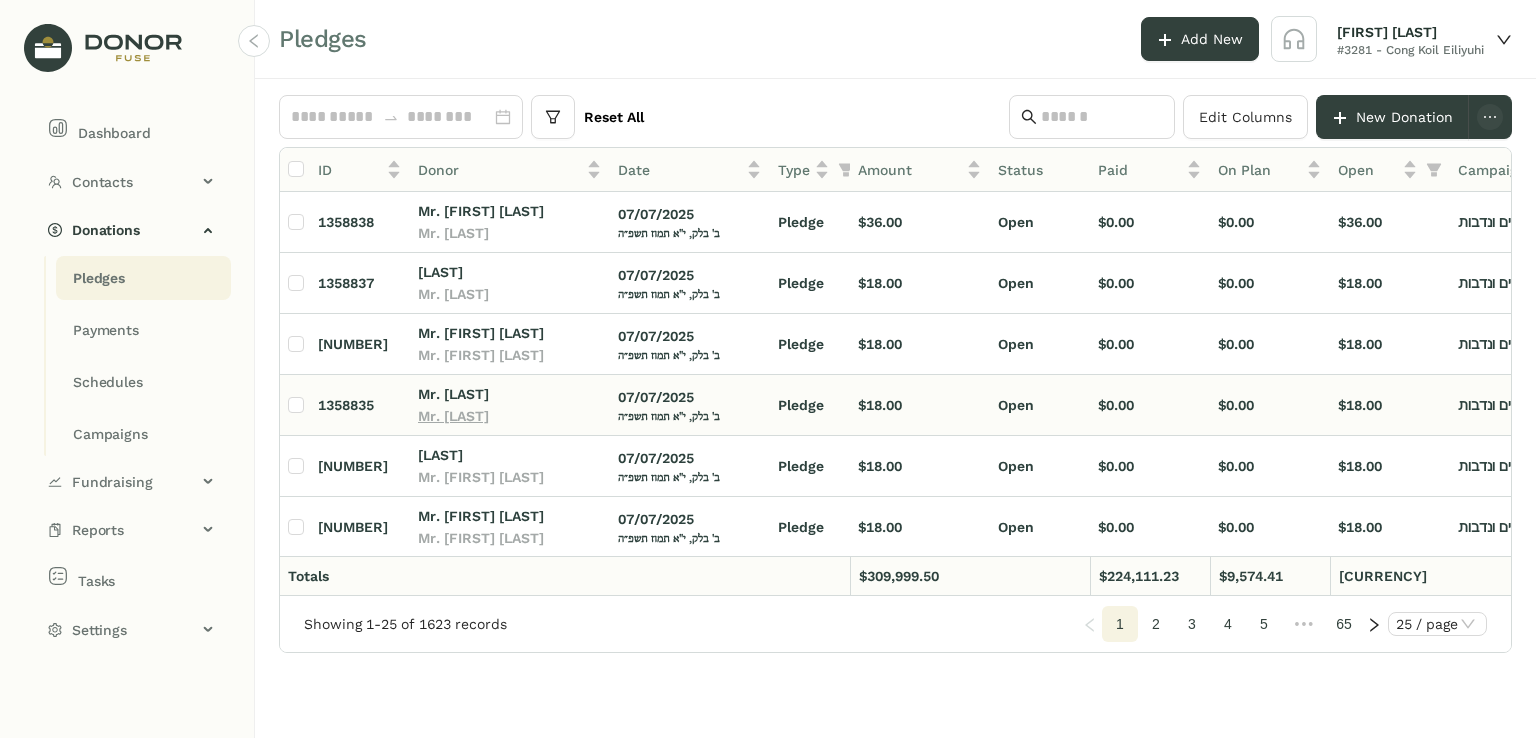 click on "Mr. [LAST]" at bounding box center [453, 416] 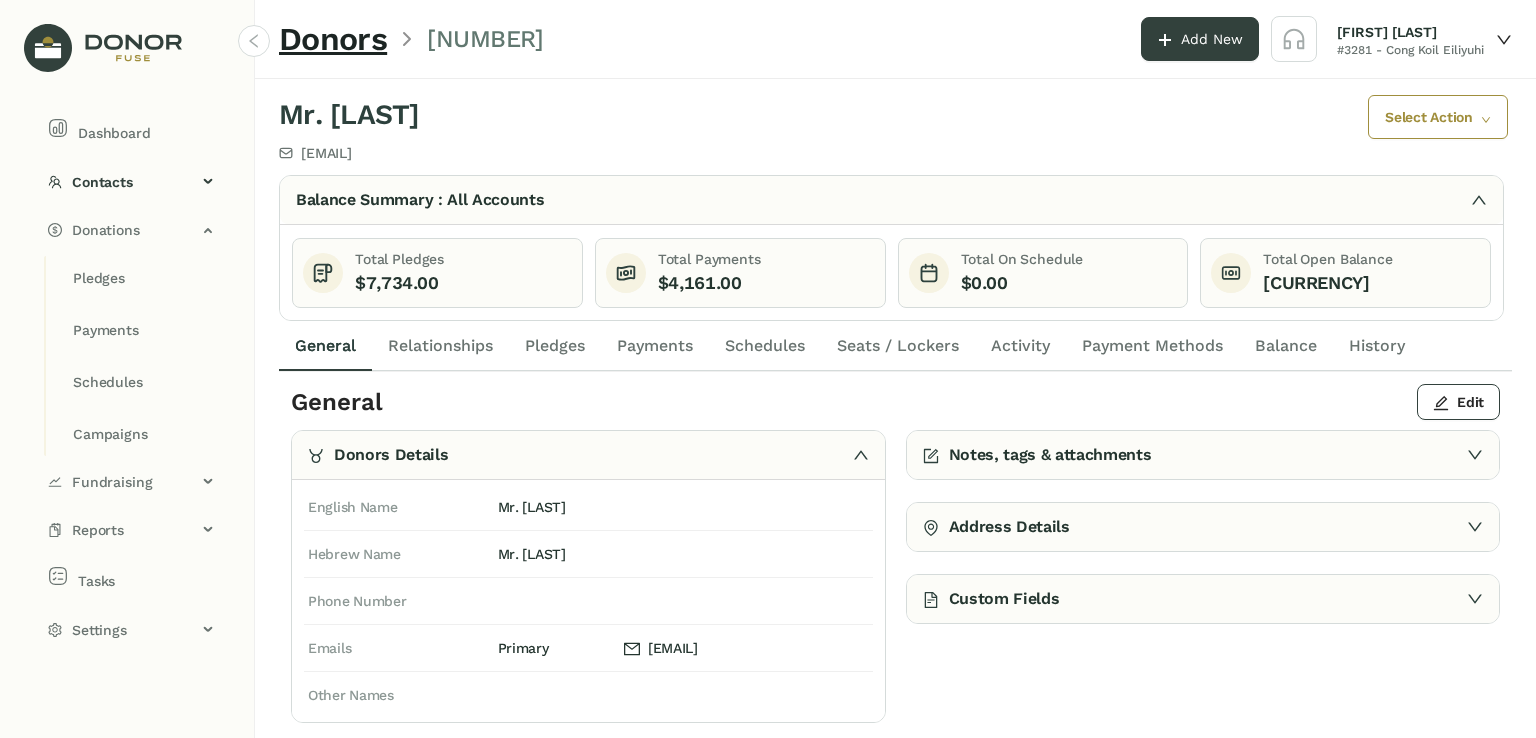 click on "Payments" at bounding box center [655, 346] 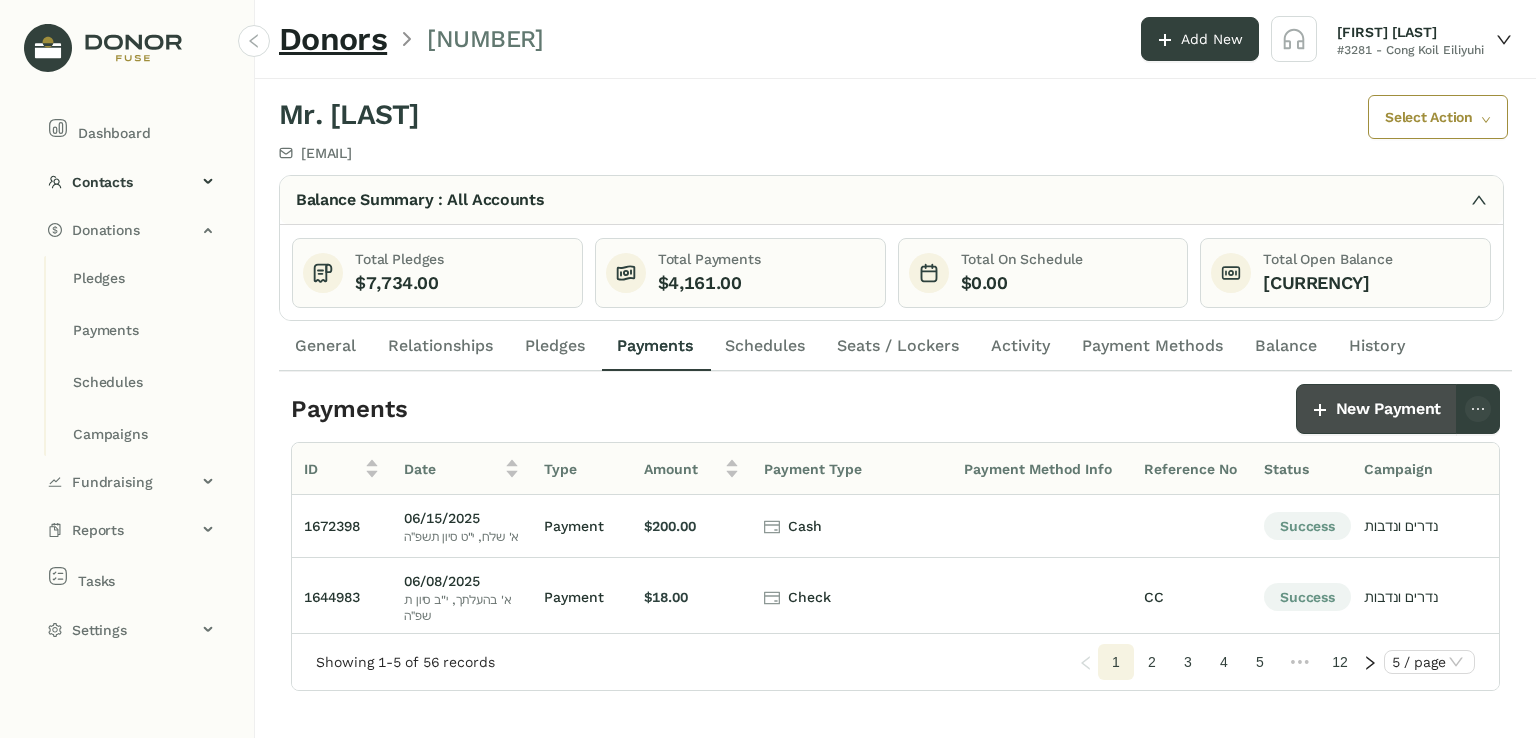 click on "New Payment" at bounding box center (1376, 409) 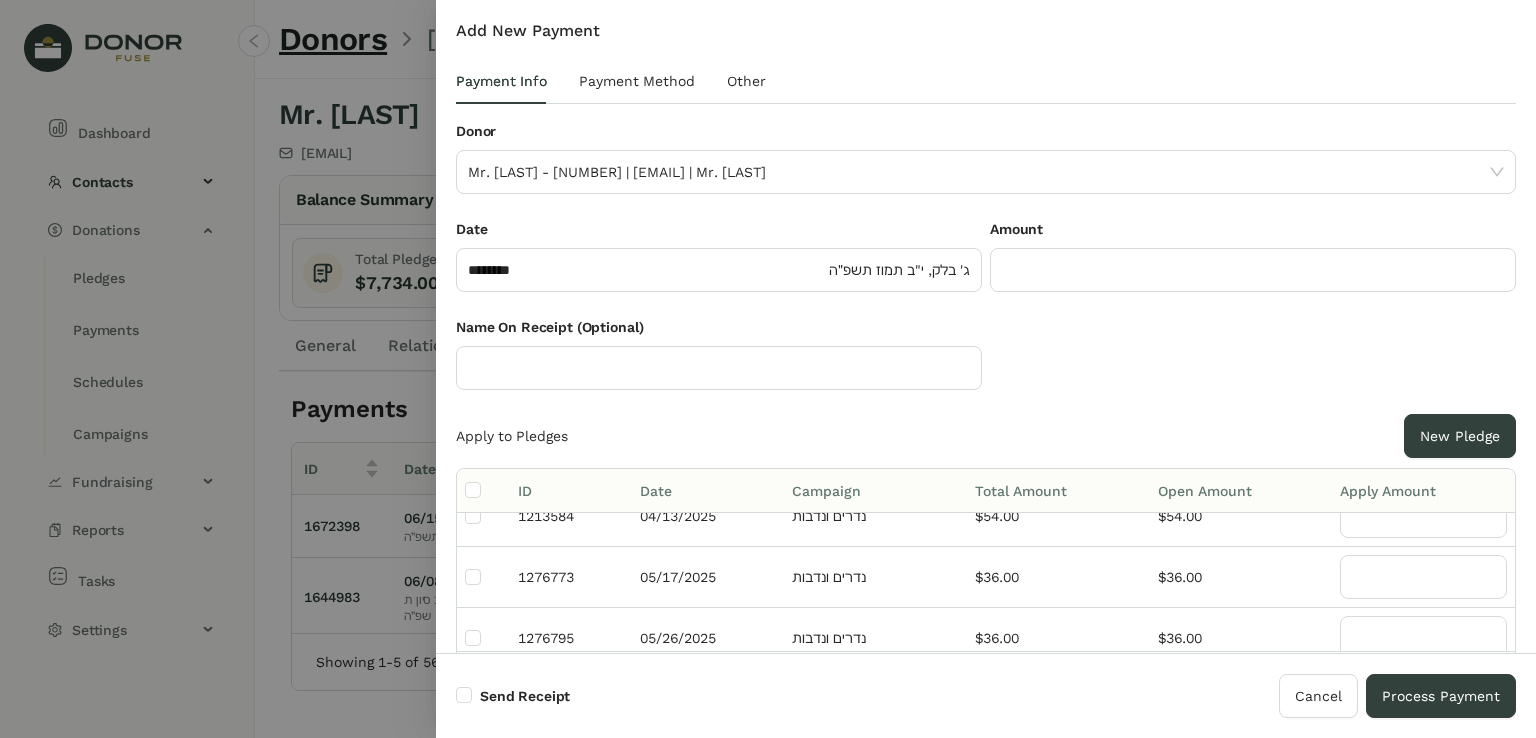 scroll, scrollTop: 3426, scrollLeft: 0, axis: vertical 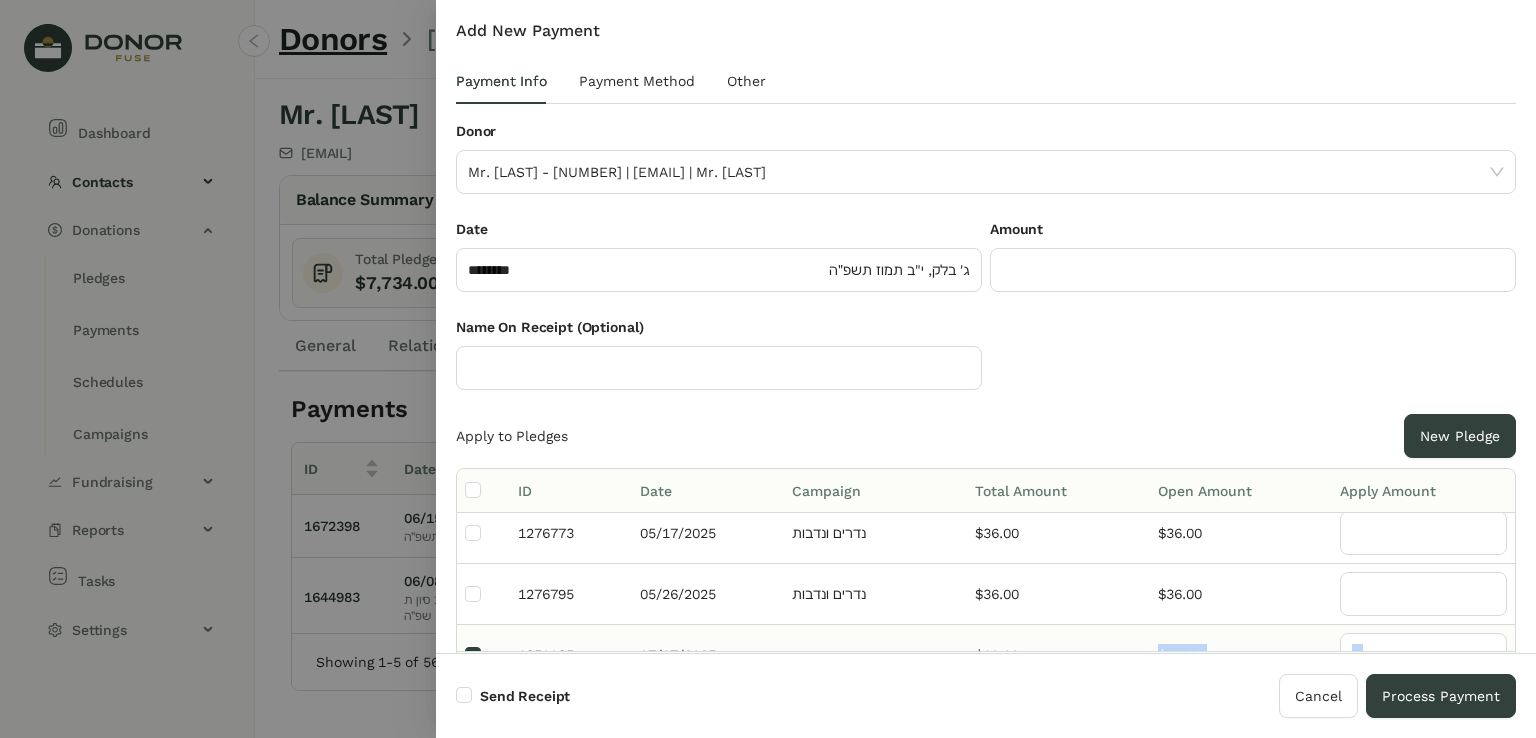 drag, startPoint x: 1004, startPoint y: 652, endPoint x: 1120, endPoint y: 639, distance: 116.72617 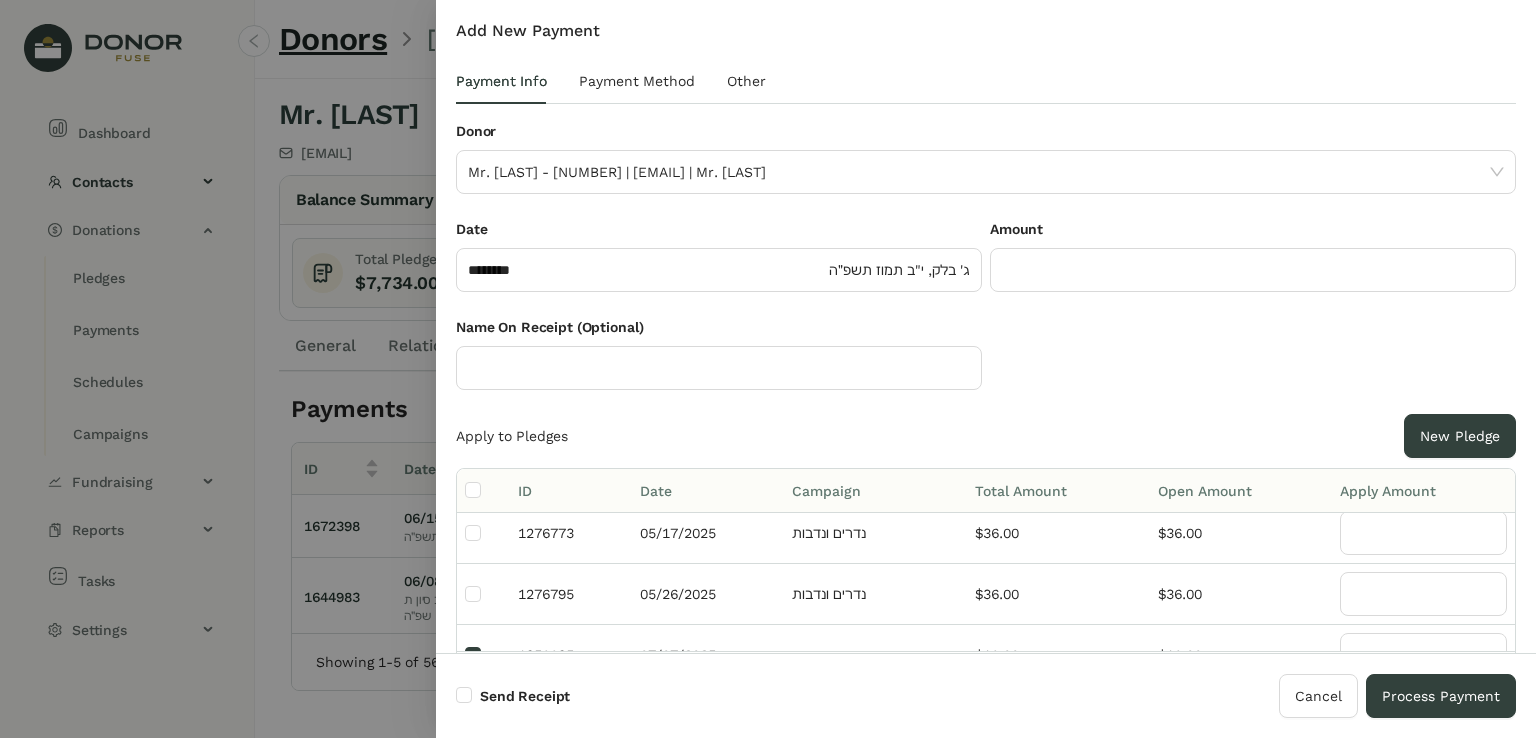 click on "Send Receipt Cancel Process Payment" at bounding box center [986, 695] 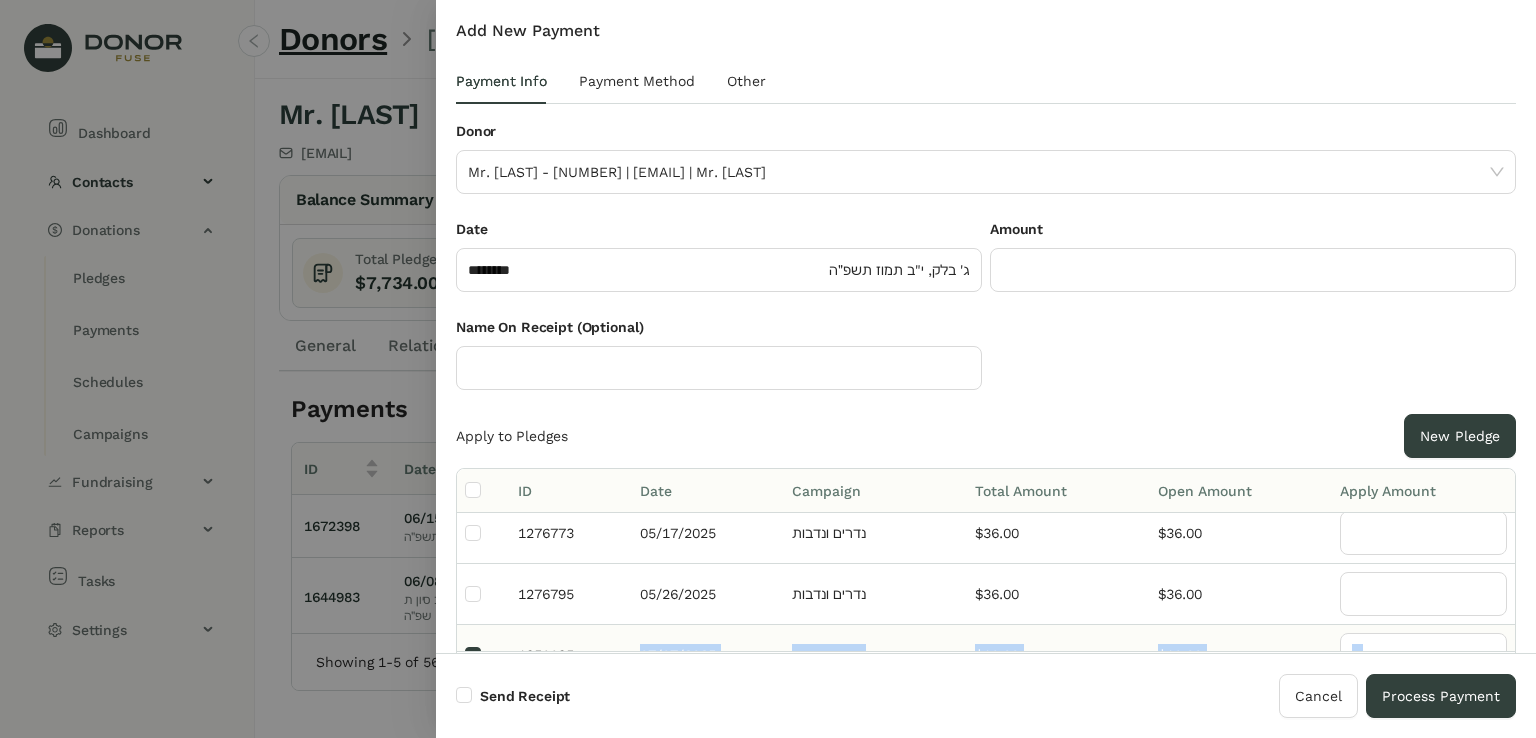 drag, startPoint x: 471, startPoint y: 652, endPoint x: 624, endPoint y: 638, distance: 153.63919 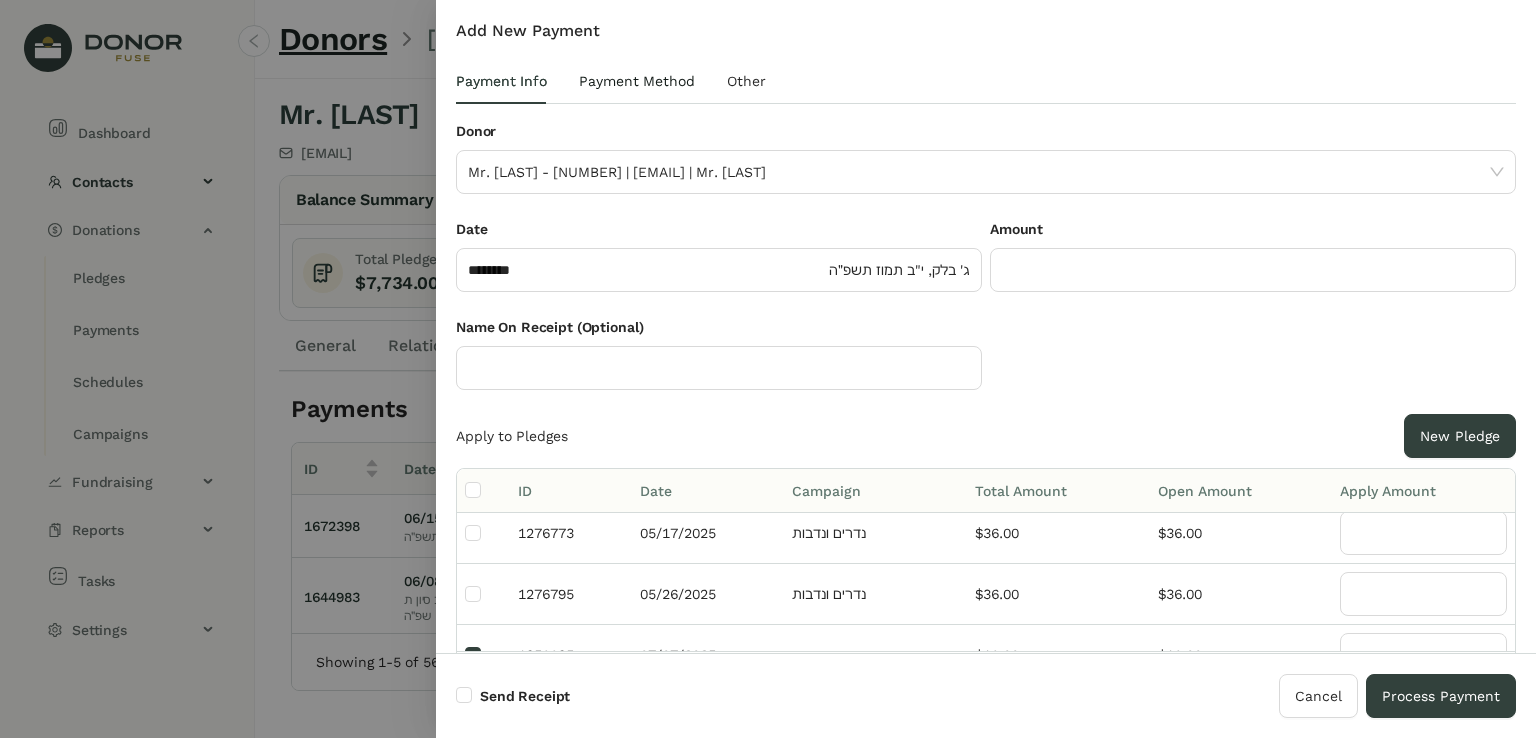 click on "Payment Method" at bounding box center (501, 81) 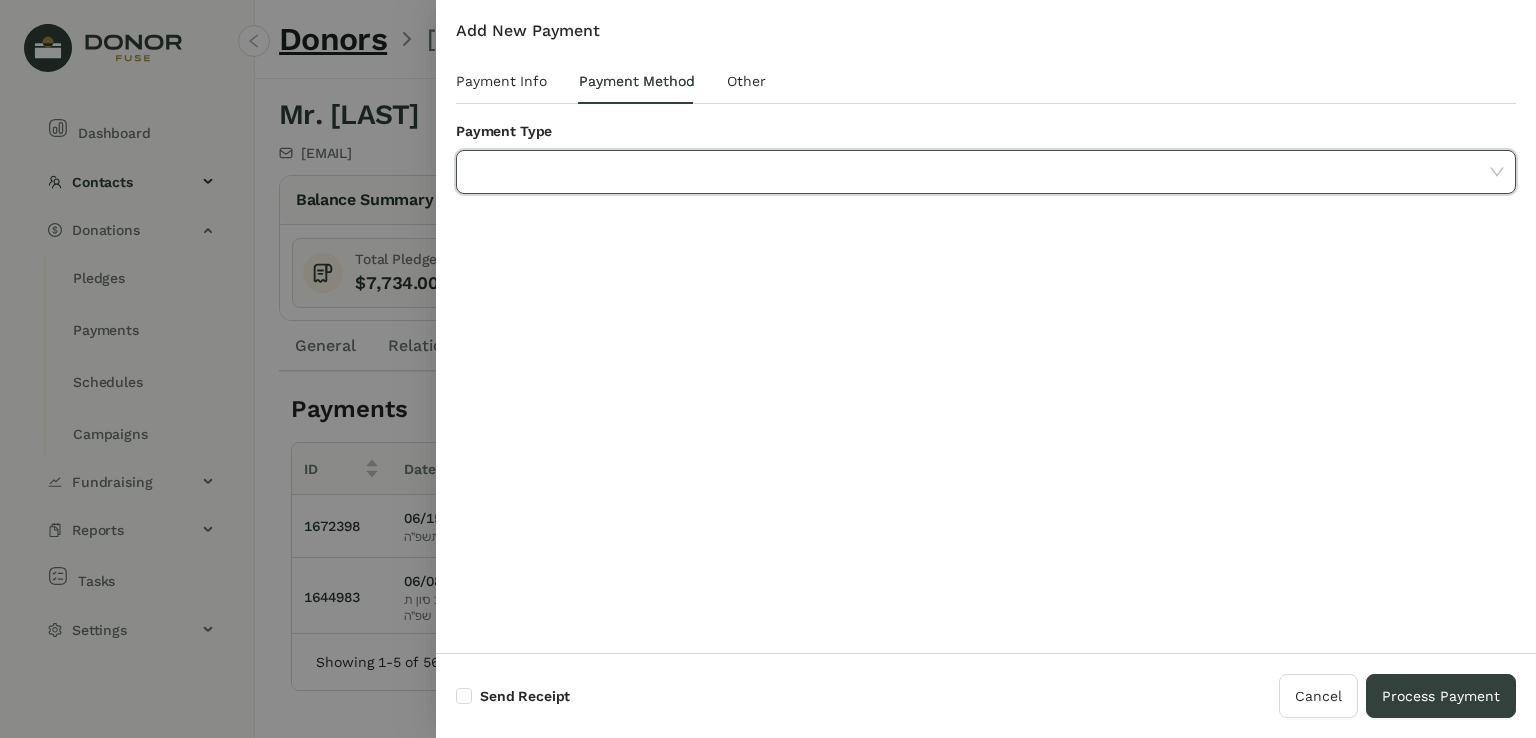 click at bounding box center [979, 172] 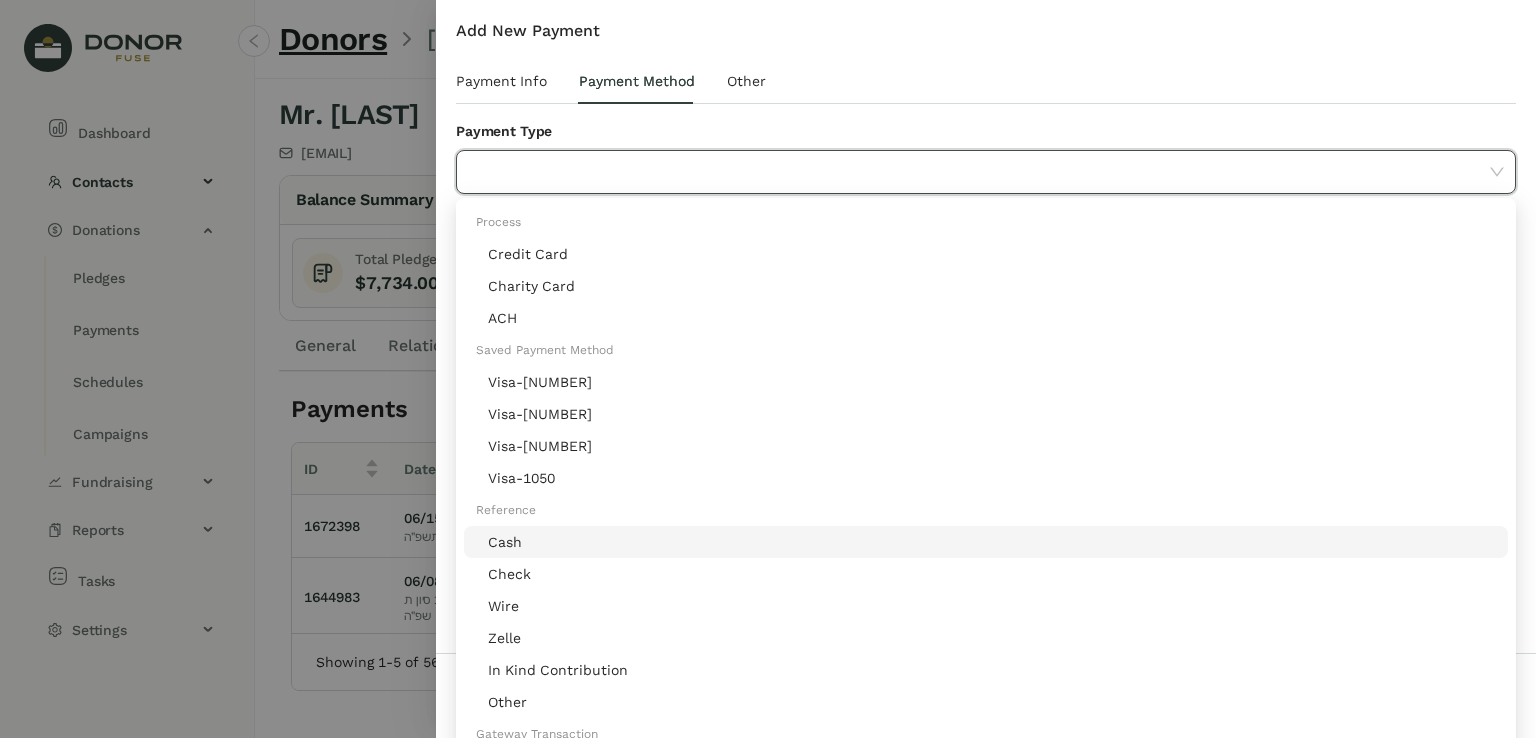 click on "Cash" at bounding box center [992, 542] 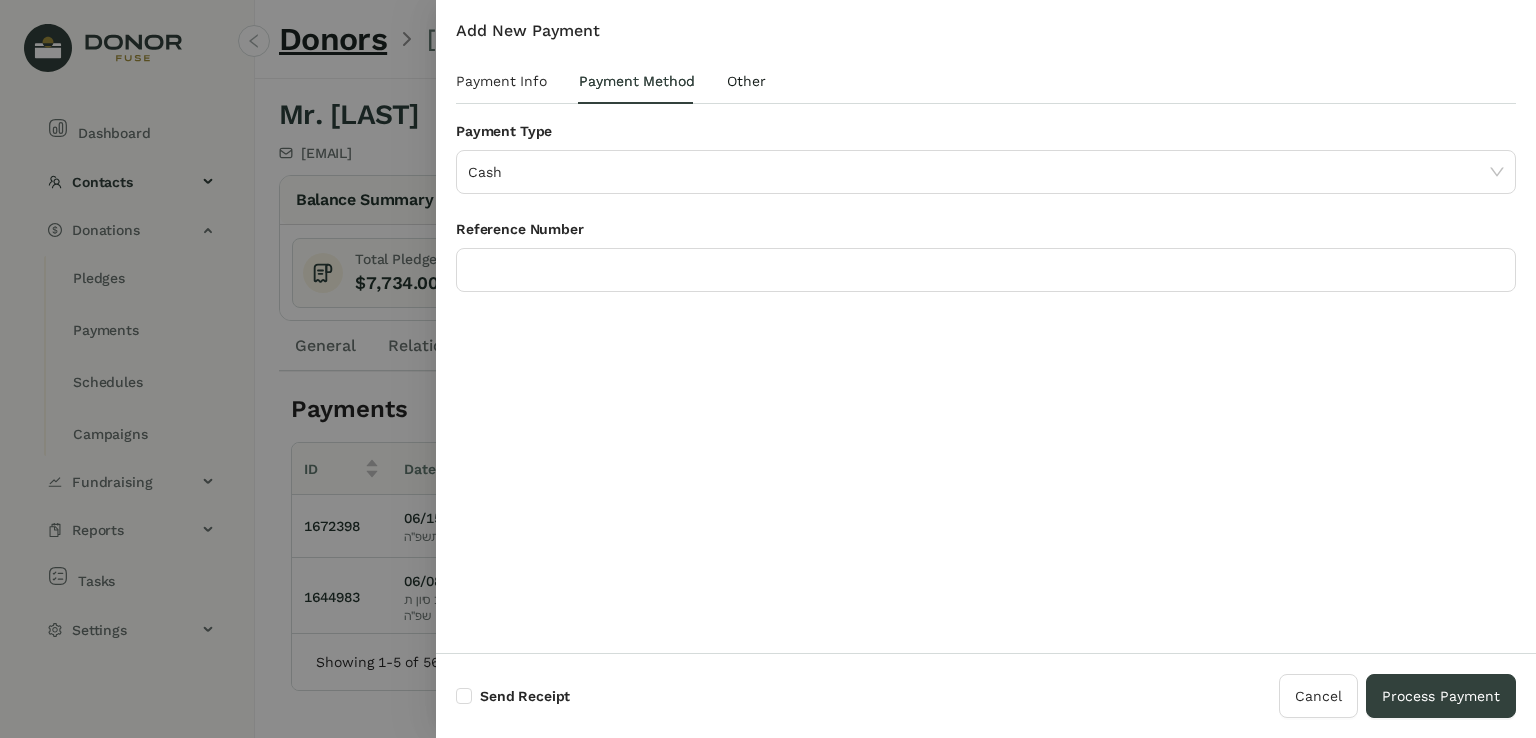 click on "Other" at bounding box center (746, 81) 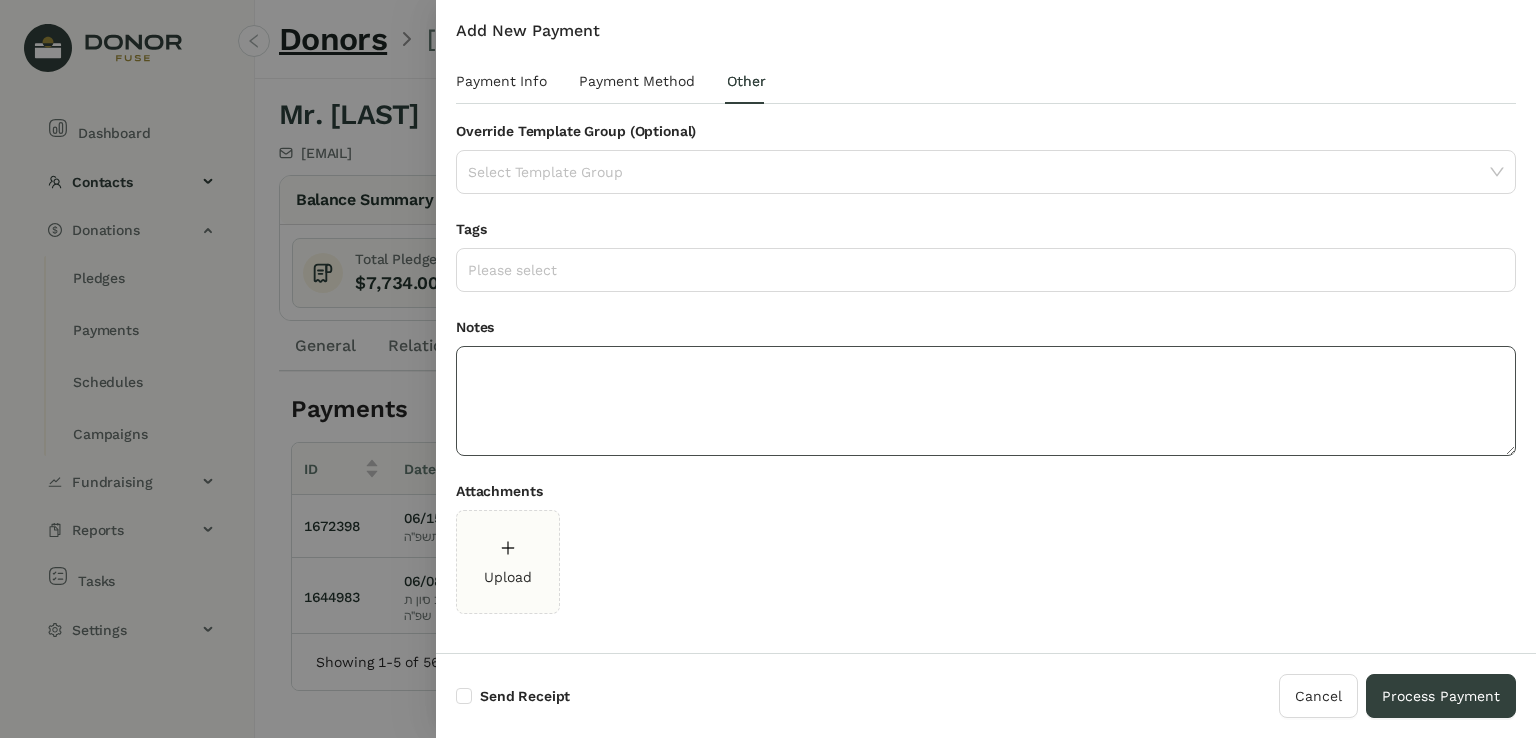 click at bounding box center (986, 401) 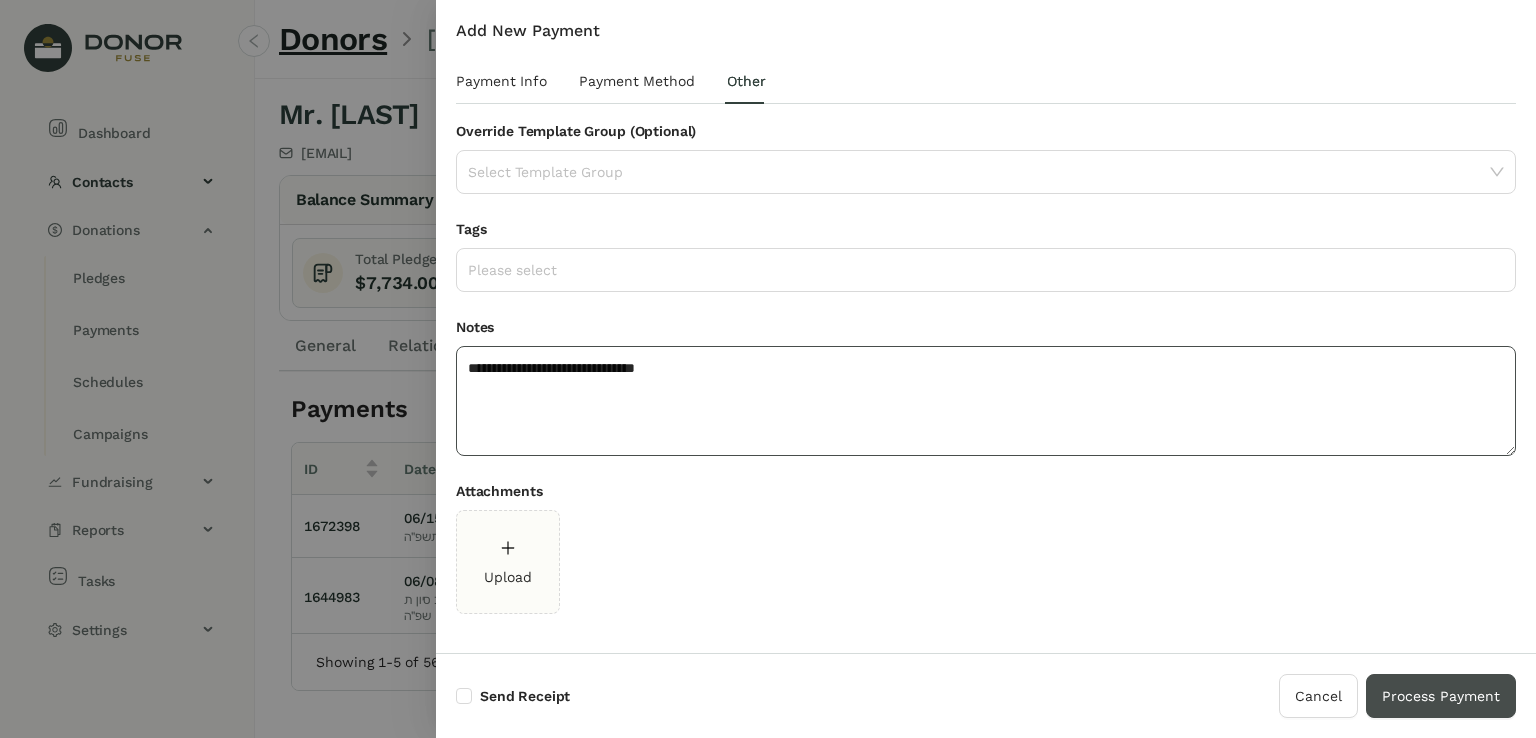 type on "**********" 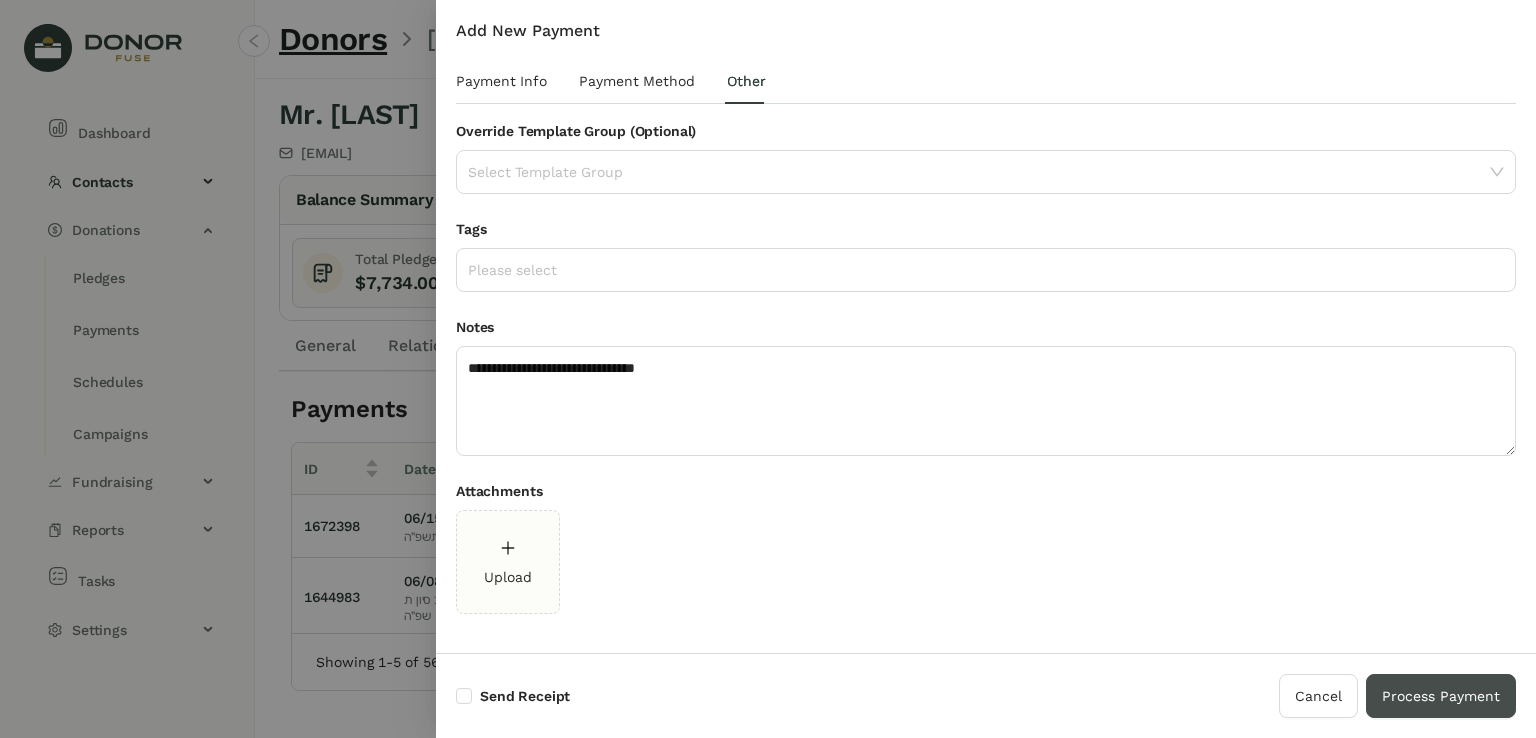 click on "Process Payment" at bounding box center (1441, 696) 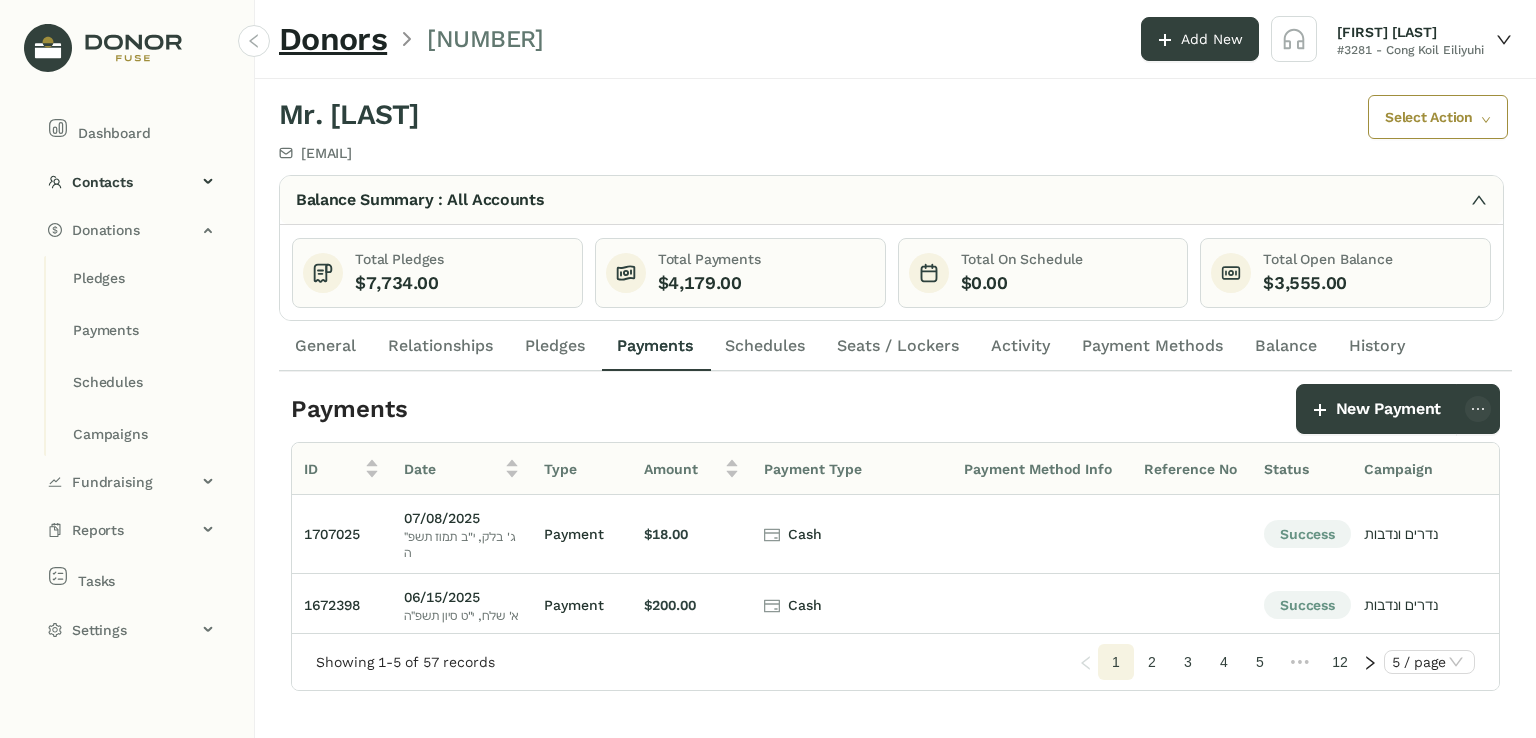 click on "Pledges" at bounding box center (555, 346) 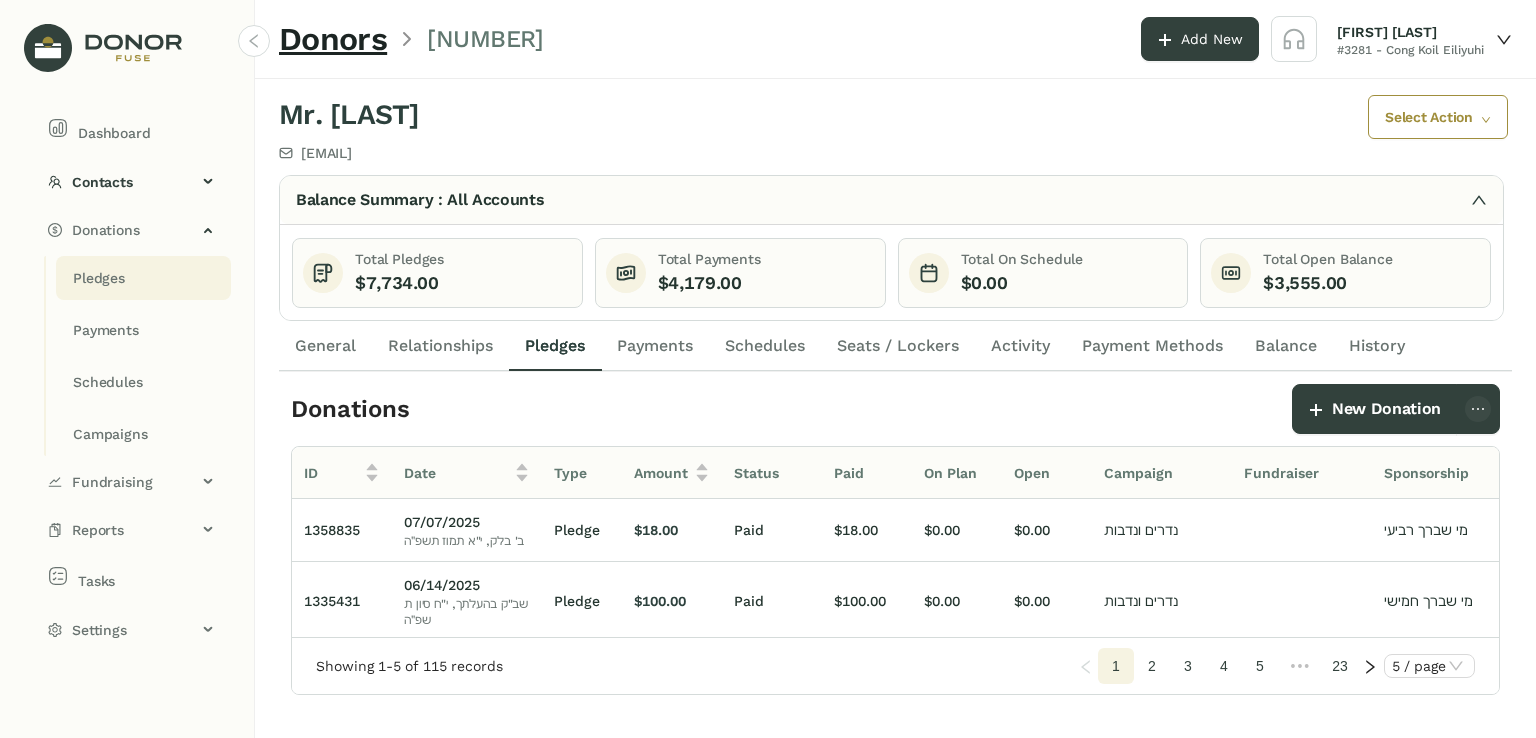 click on "Pledges" at bounding box center [99, 278] 